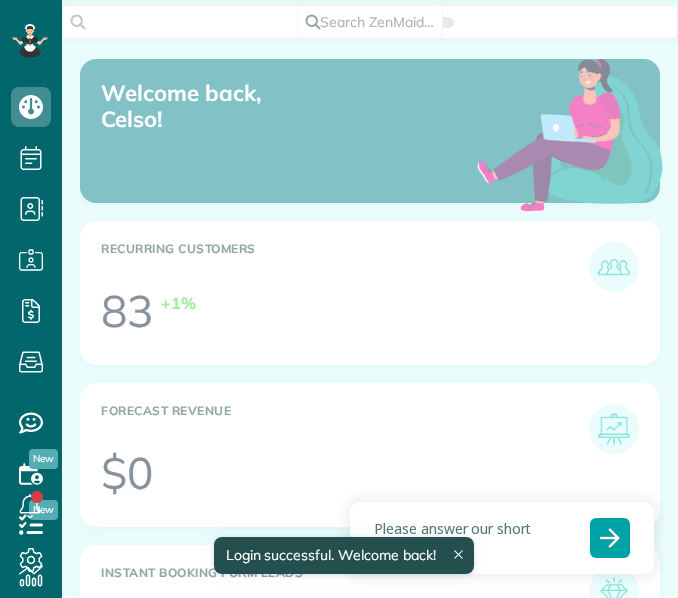 scroll, scrollTop: 0, scrollLeft: 0, axis: both 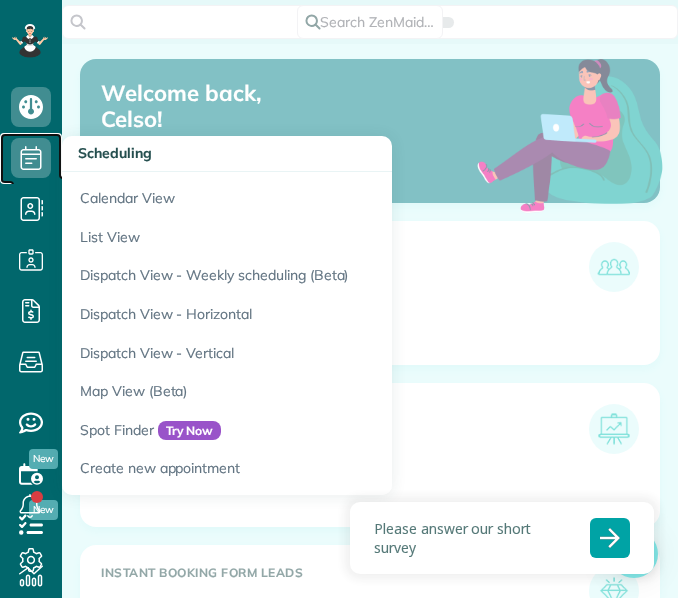 click 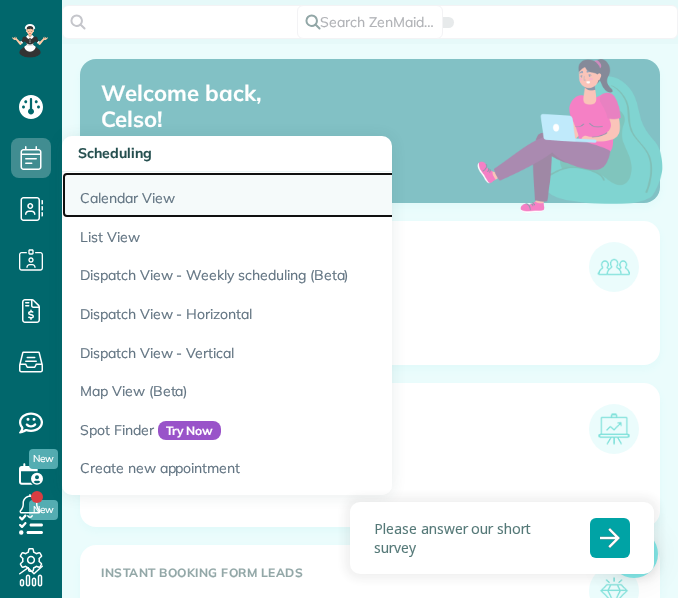 click on "Calendar View" at bounding box center (312, 195) 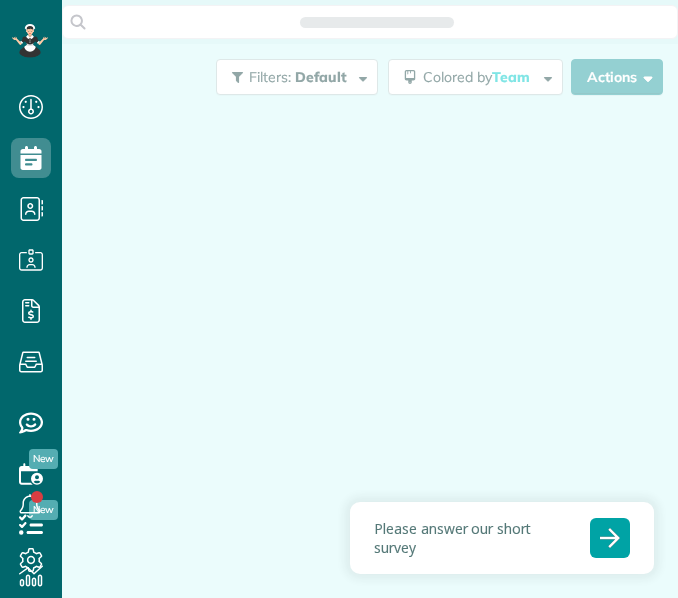 scroll, scrollTop: 0, scrollLeft: 0, axis: both 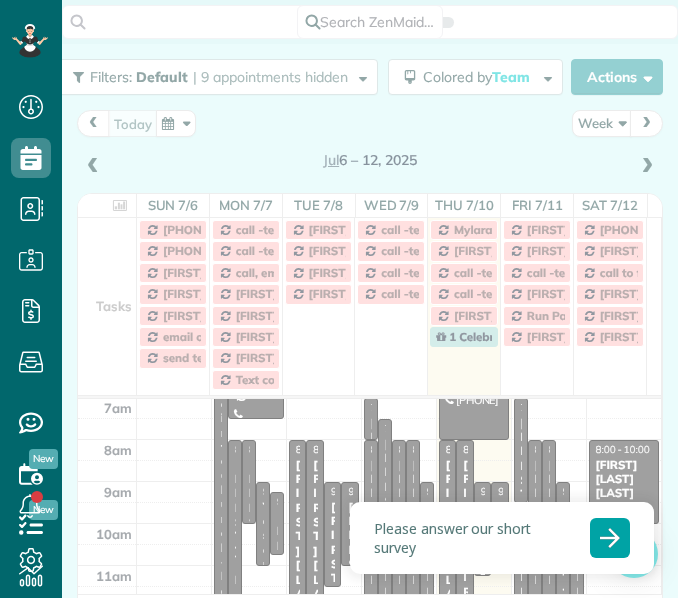 click at bounding box center (339, 299) 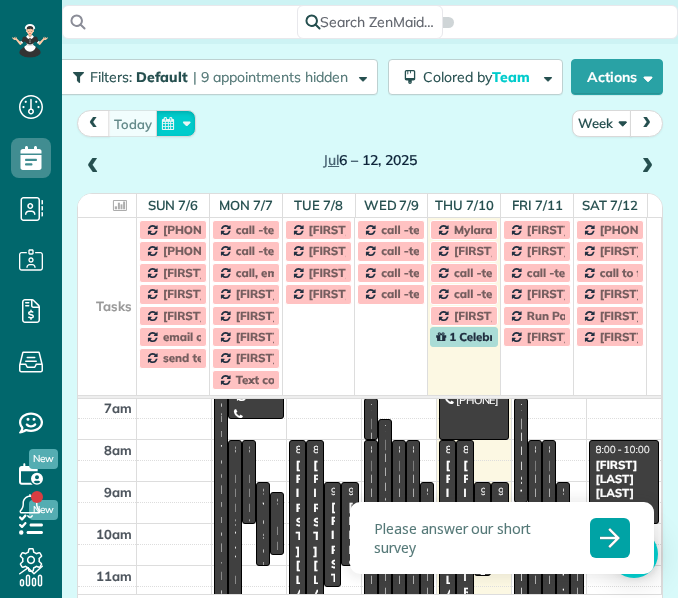click at bounding box center (176, 123) 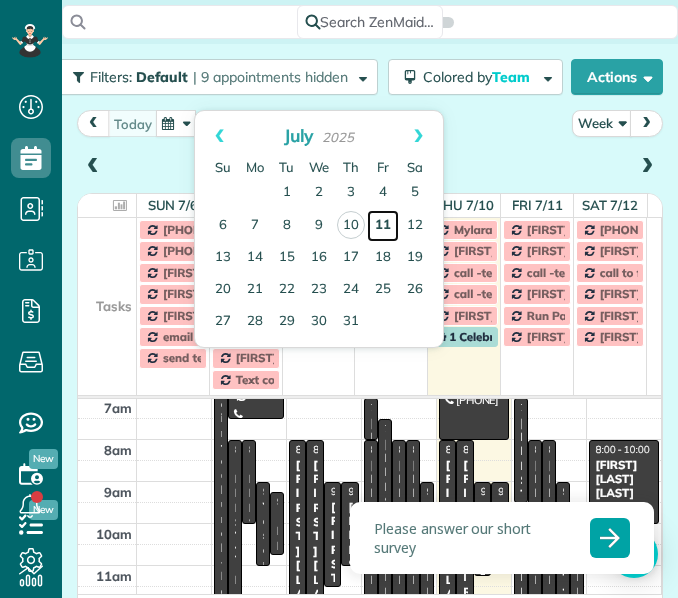 click on "11" at bounding box center [383, 226] 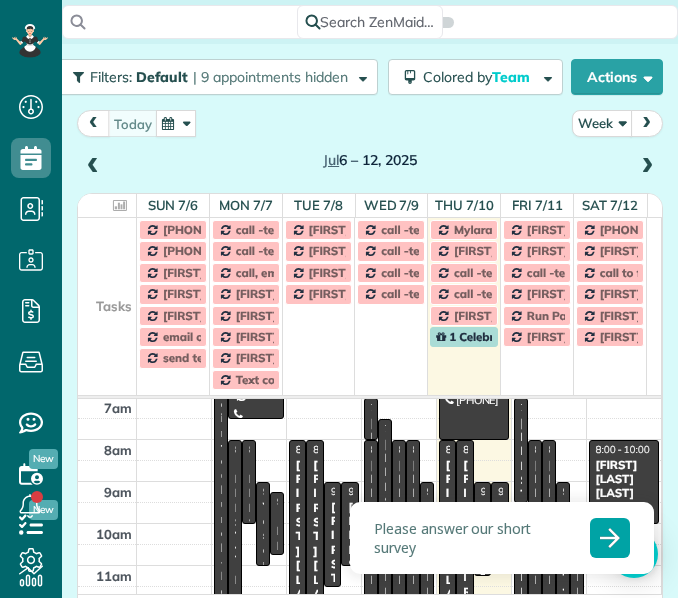click on "Week" at bounding box center [602, 123] 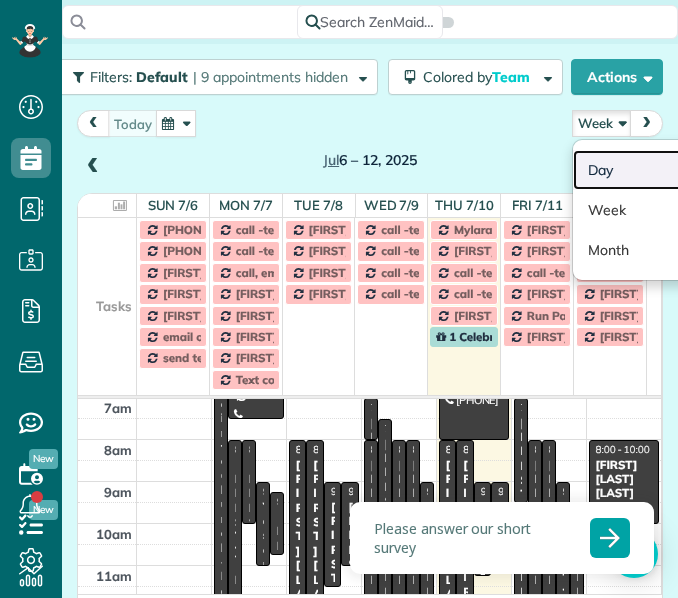 click on "Day" at bounding box center (652, 170) 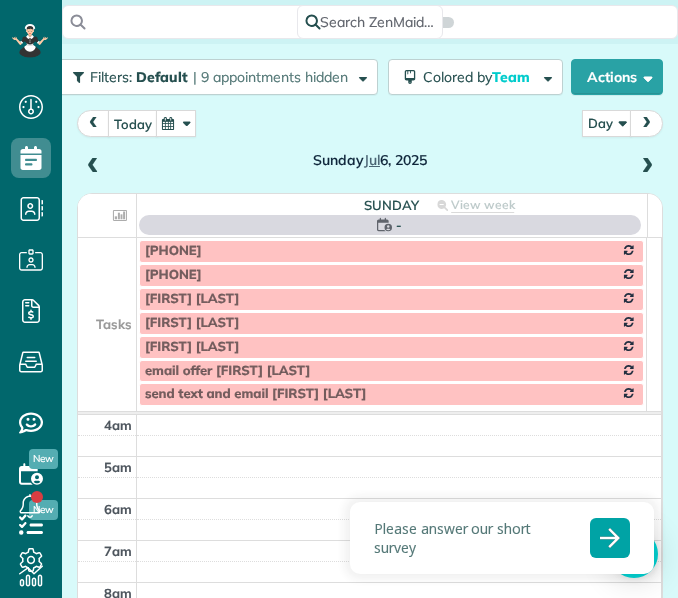 scroll, scrollTop: 127, scrollLeft: 0, axis: vertical 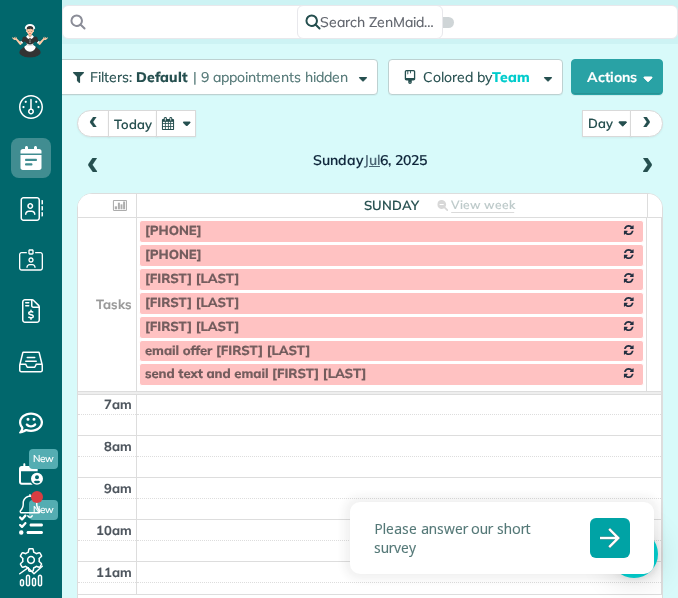 click at bounding box center [107, 255] 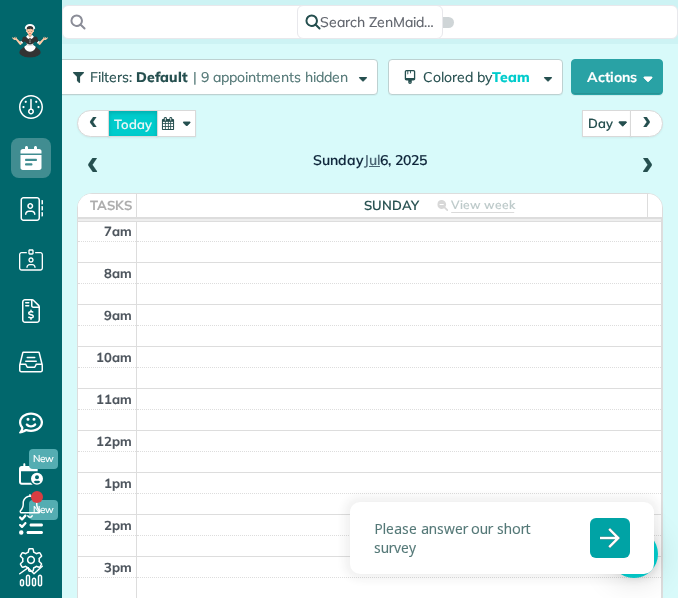 click on "today" at bounding box center [133, 123] 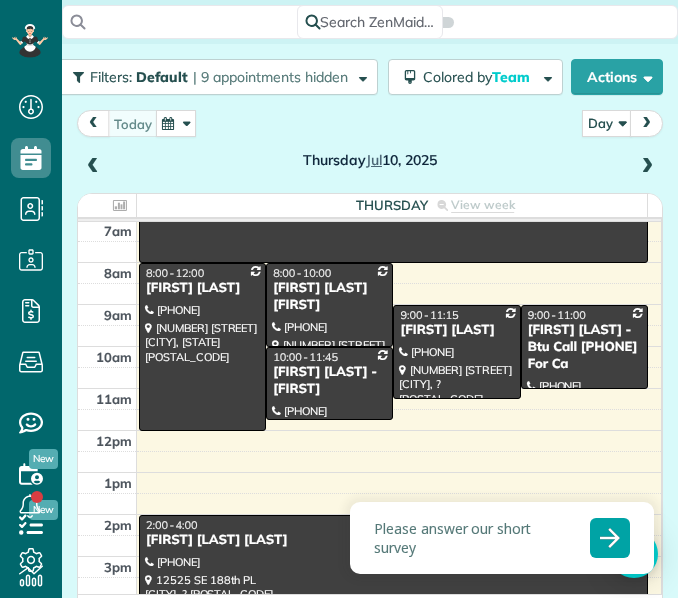 click at bounding box center (647, 167) 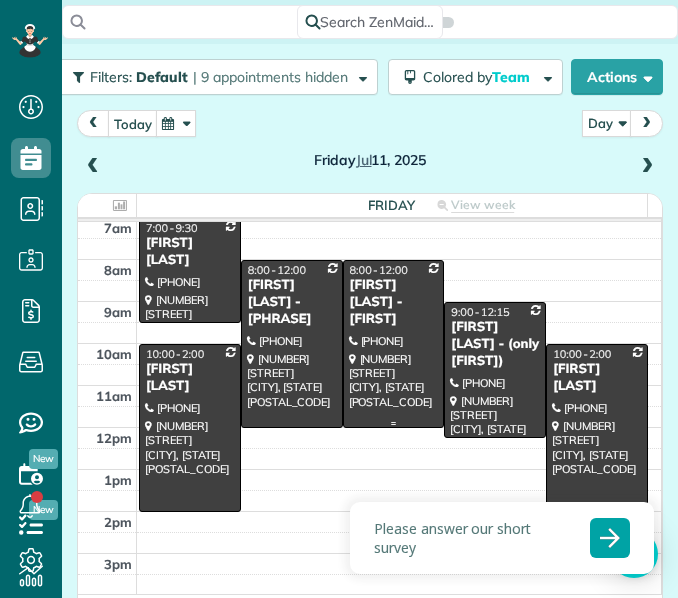 scroll, scrollTop: 131, scrollLeft: 0, axis: vertical 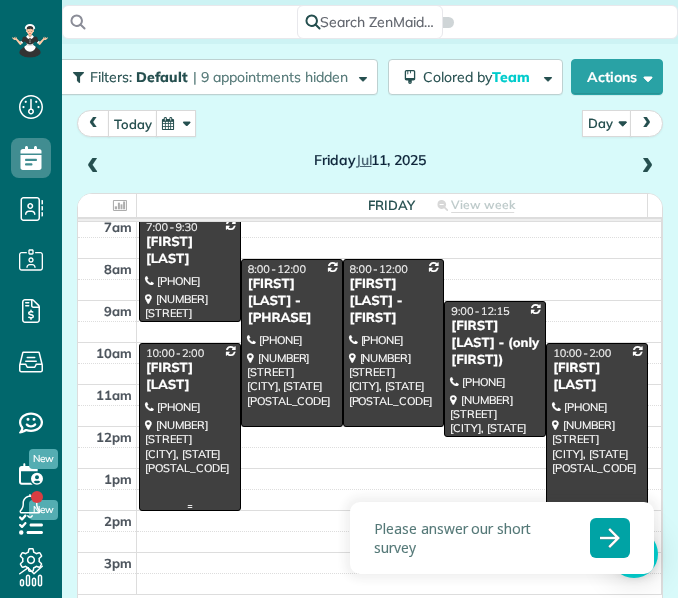 click on "[FIRST] [LAST]" at bounding box center (190, 377) 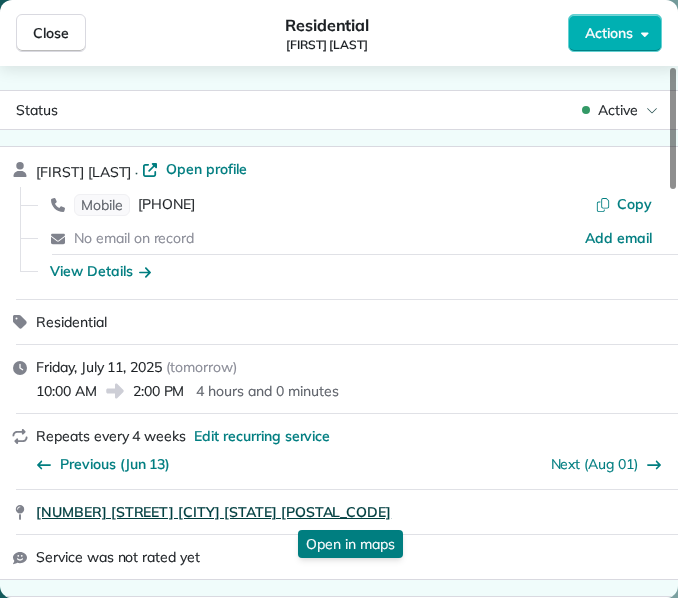 drag, startPoint x: 32, startPoint y: 521, endPoint x: 365, endPoint y: 519, distance: 333.006 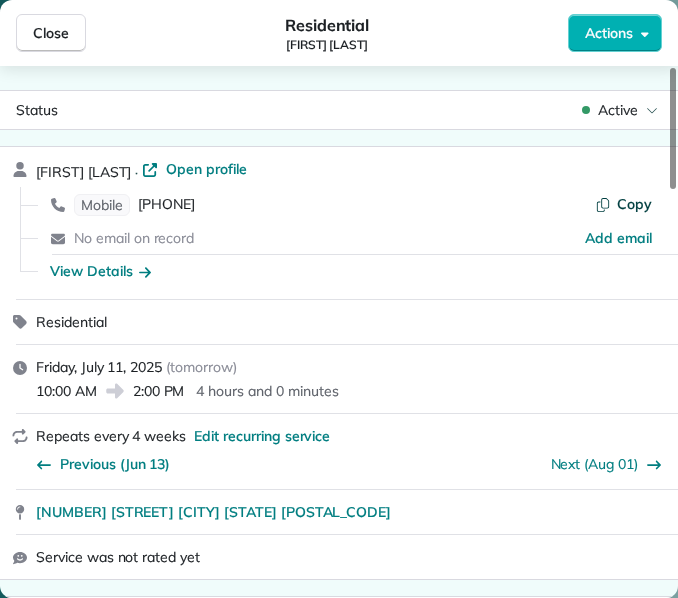 click on "Copy" at bounding box center [623, 204] 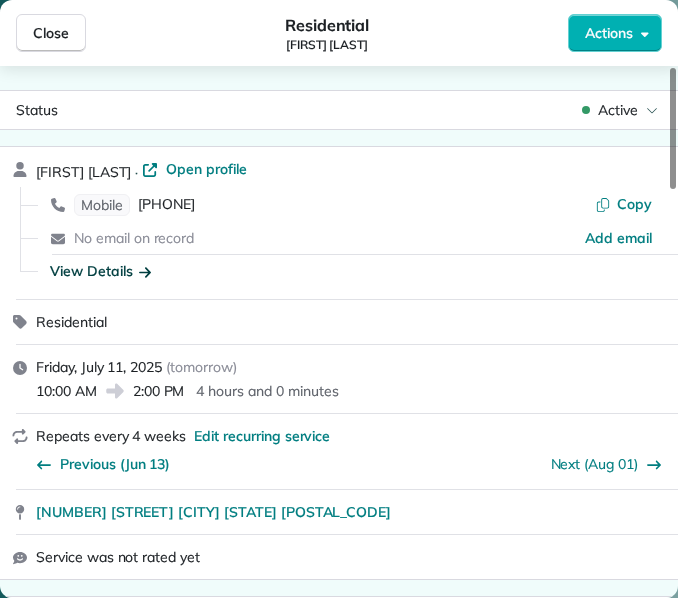 click on "View Details" at bounding box center (100, 271) 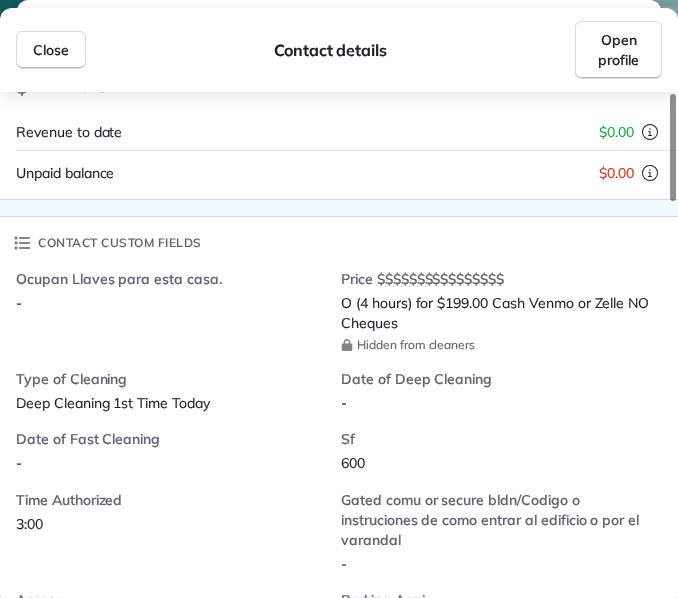 scroll, scrollTop: 312, scrollLeft: 0, axis: vertical 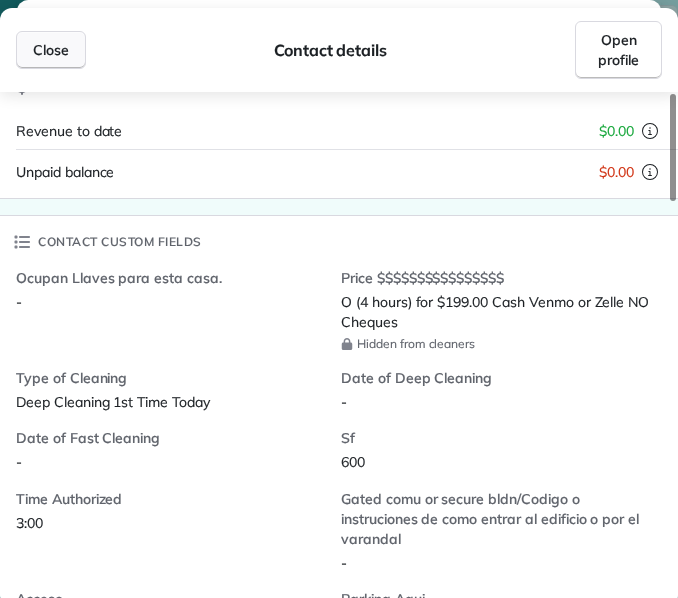 click on "Close" at bounding box center [51, 50] 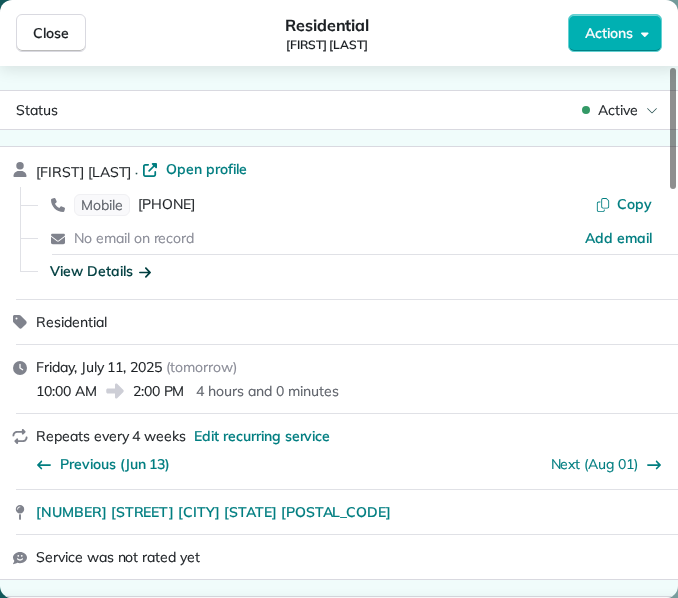 click on "Close" at bounding box center [51, 33] 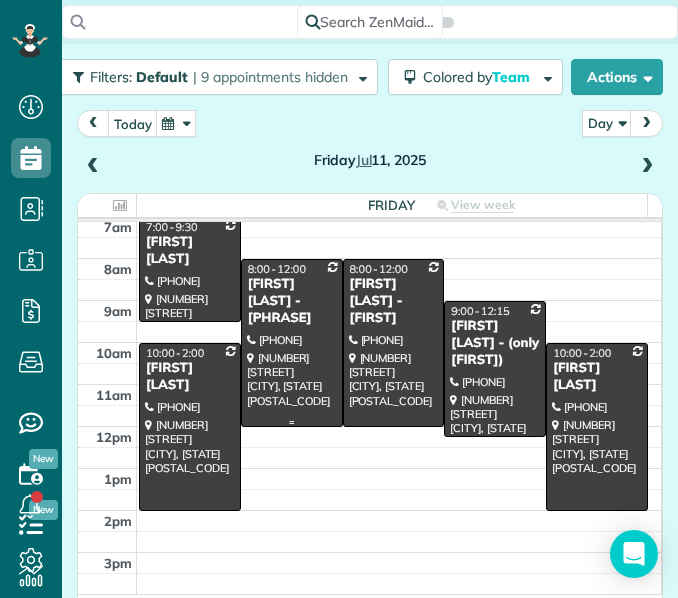 click on "[FIRST] [LAST] - [PHRASE]" at bounding box center (292, 301) 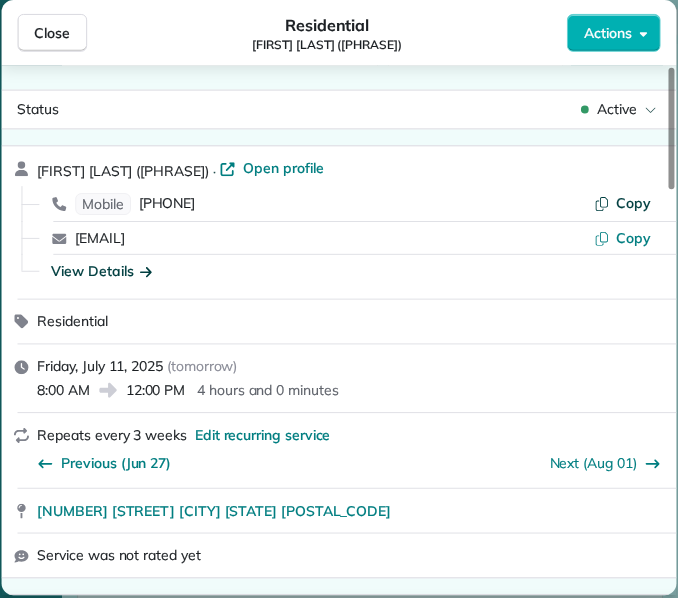 click on "Copy" at bounding box center [633, 203] 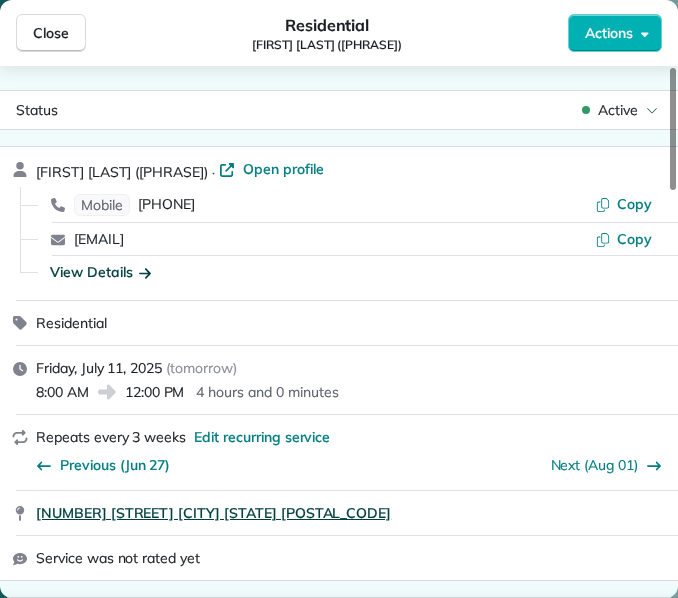 drag, startPoint x: 29, startPoint y: 515, endPoint x: 385, endPoint y: 518, distance: 356.01263 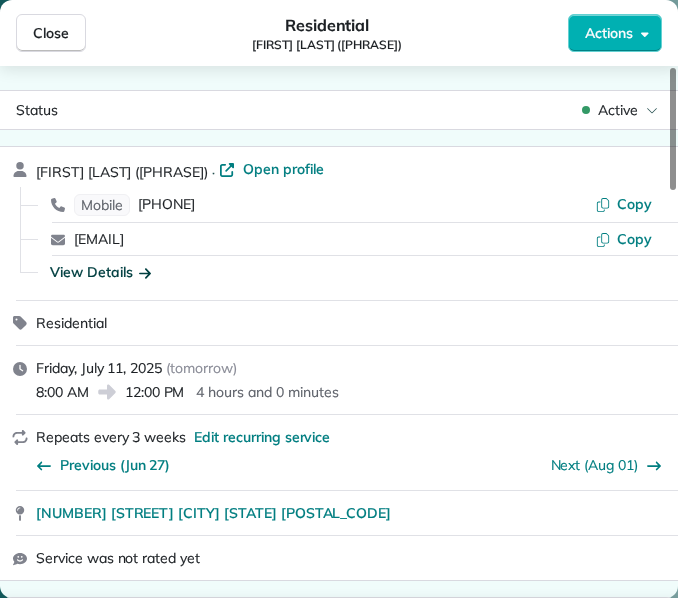 click on "View Details" at bounding box center [100, 272] 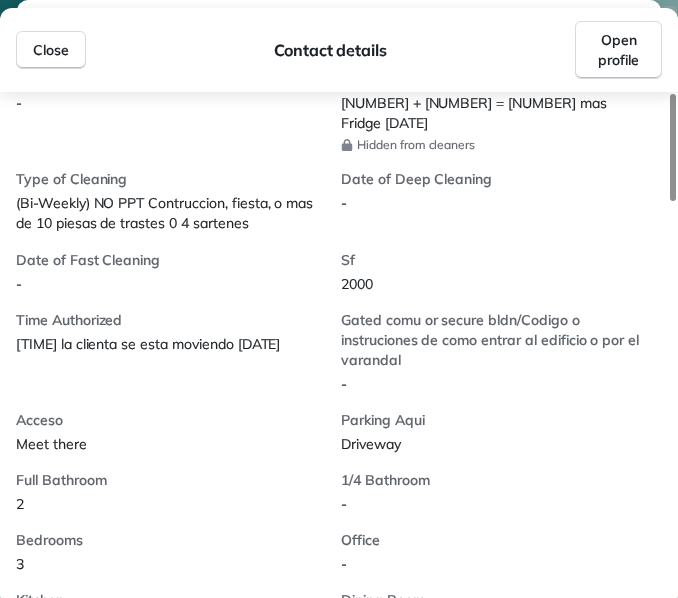 scroll, scrollTop: 513, scrollLeft: 0, axis: vertical 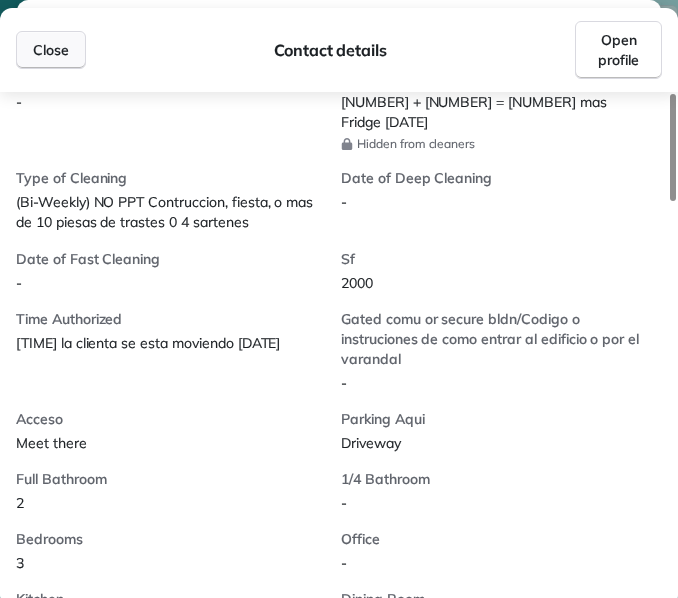 click on "Close" at bounding box center [51, 50] 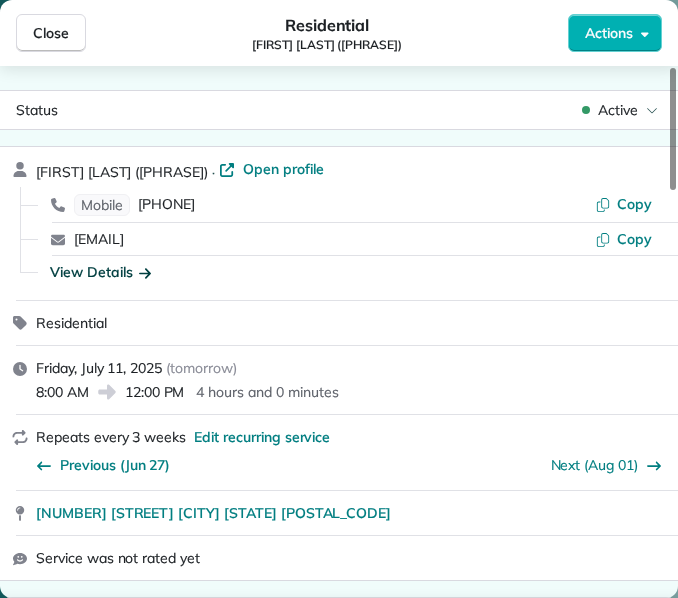 click on "Close" at bounding box center (51, 33) 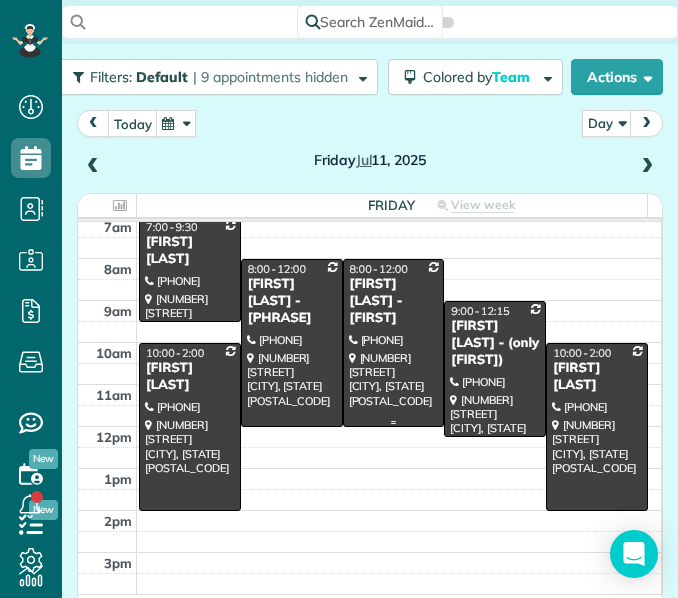click at bounding box center [394, 343] 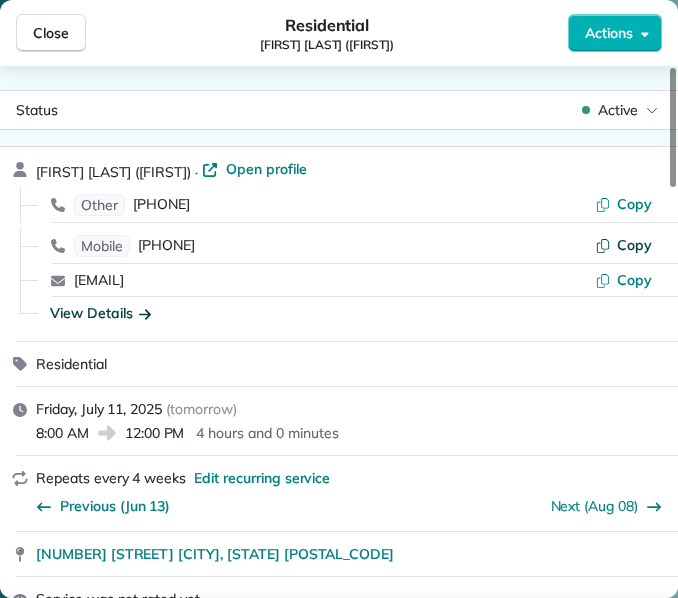 click on "Copy" at bounding box center [634, 245] 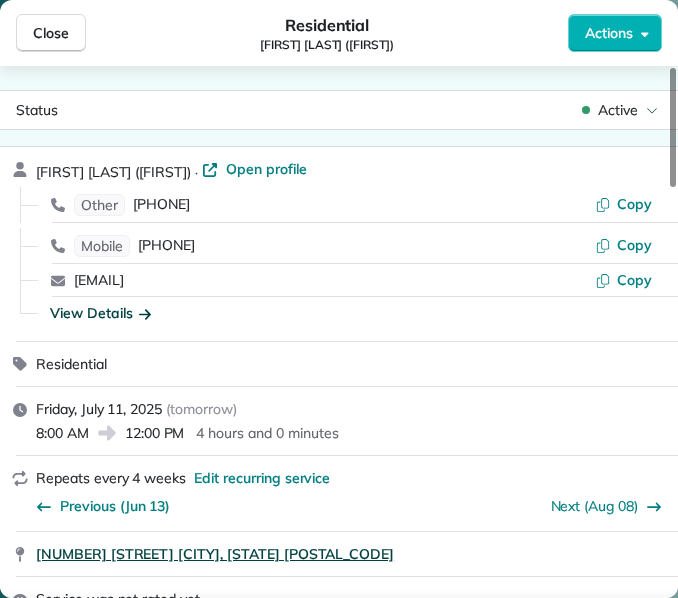 drag, startPoint x: 30, startPoint y: 557, endPoint x: 327, endPoint y: 562, distance: 297.04208 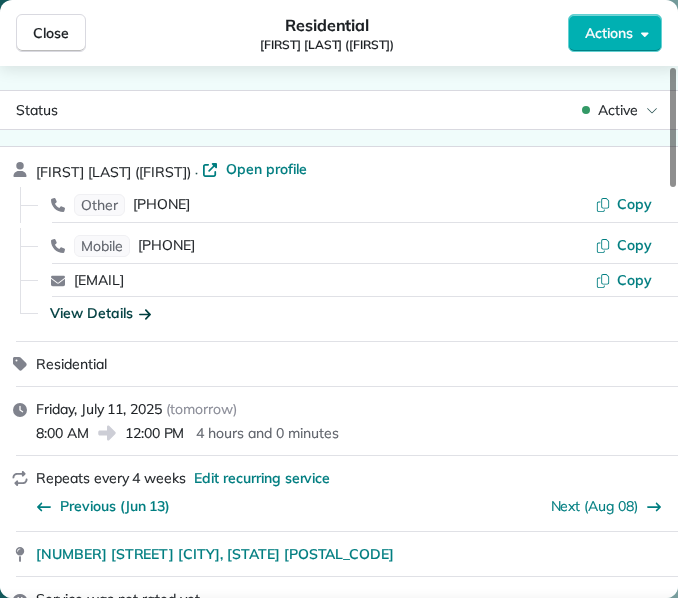 click on "View Details" at bounding box center (351, 313) 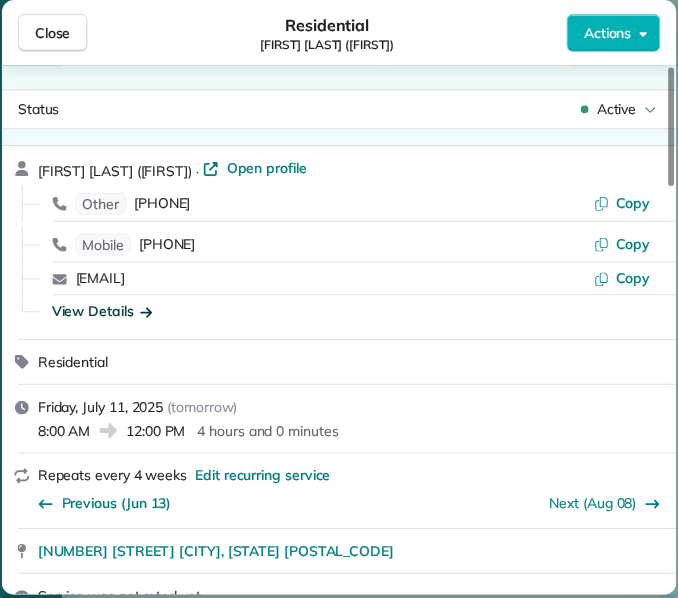 click on "View Details" at bounding box center (351, 311) 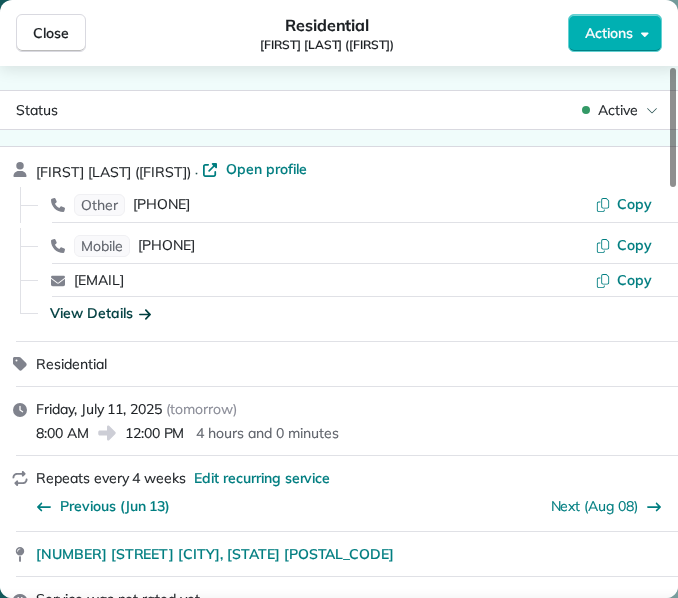 click on "View Details" at bounding box center [100, 313] 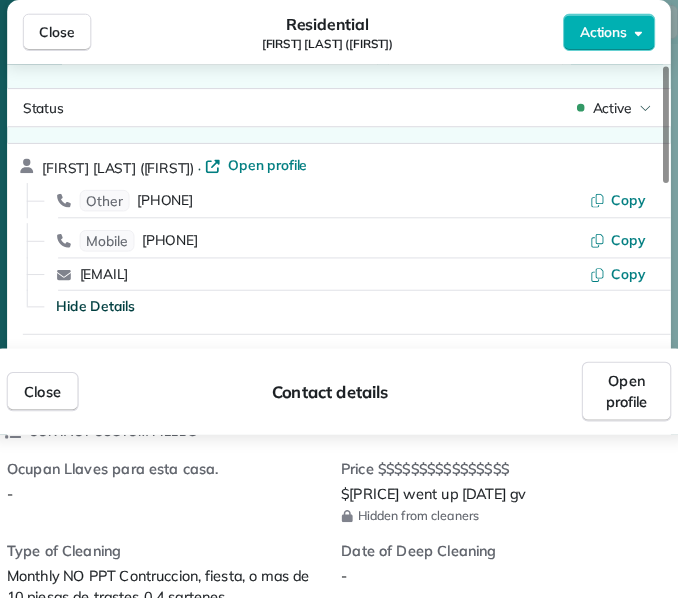 scroll, scrollTop: 560, scrollLeft: 0, axis: vertical 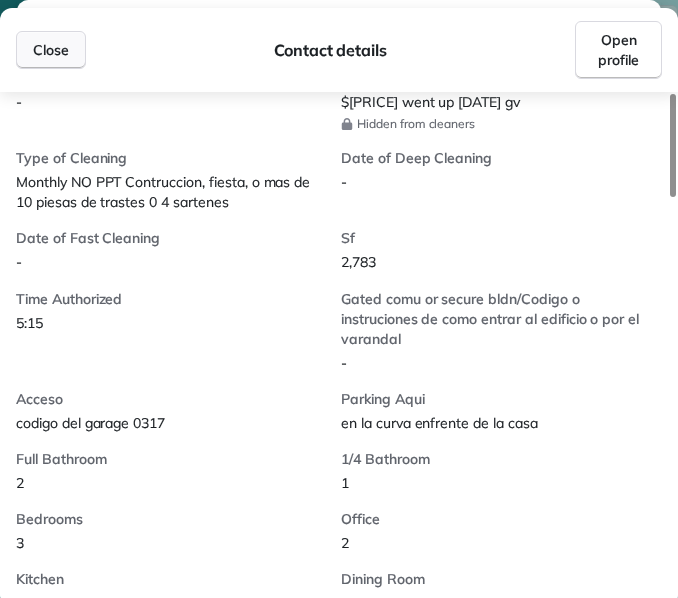 click on "Close" at bounding box center (51, 50) 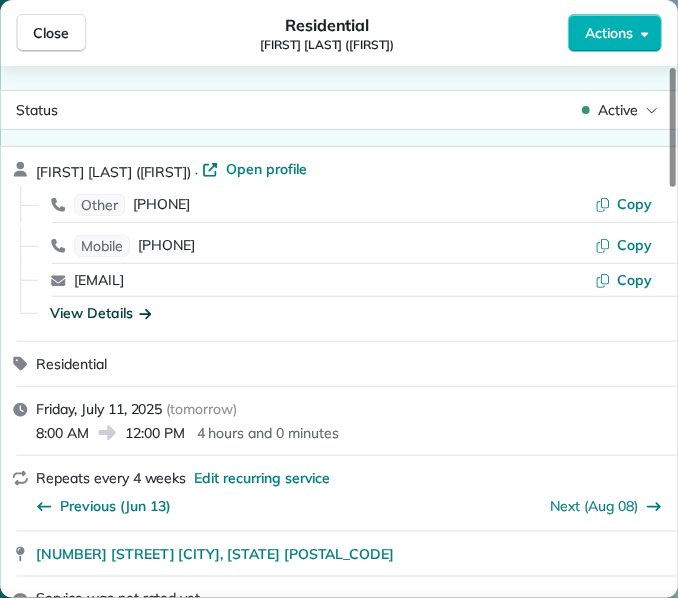 click on "Close" at bounding box center (51, 33) 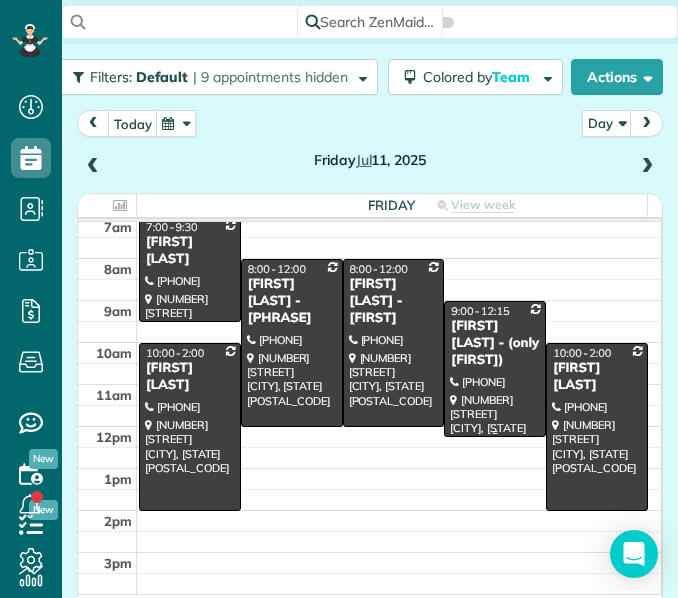 click on "[FIRST] [LAST] - (only [FIRST])" at bounding box center (495, 343) 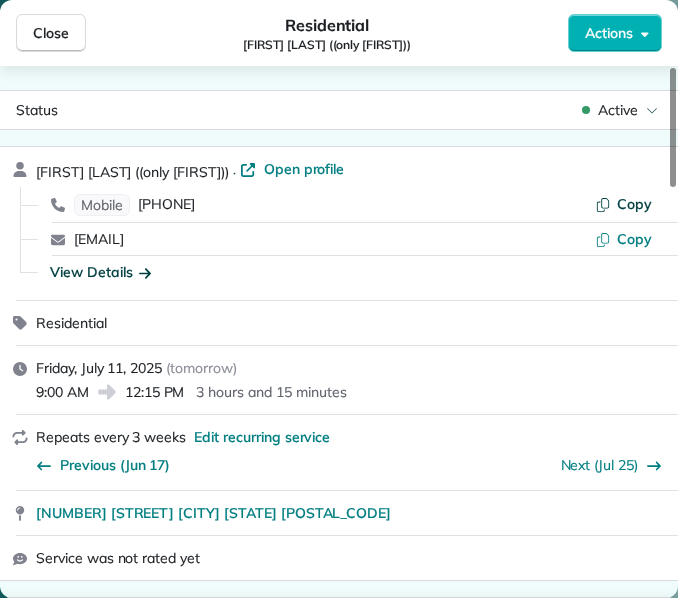 click on "Copy" at bounding box center [634, 204] 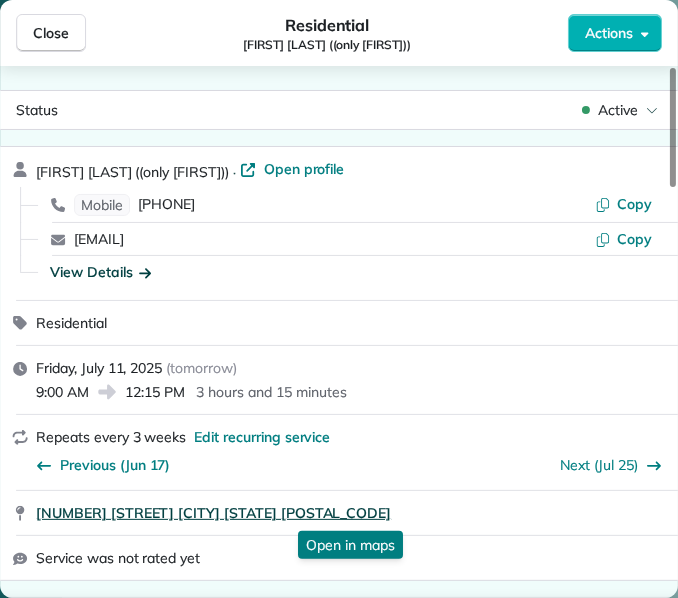 drag, startPoint x: 29, startPoint y: 520, endPoint x: 344, endPoint y: 513, distance: 315.07776 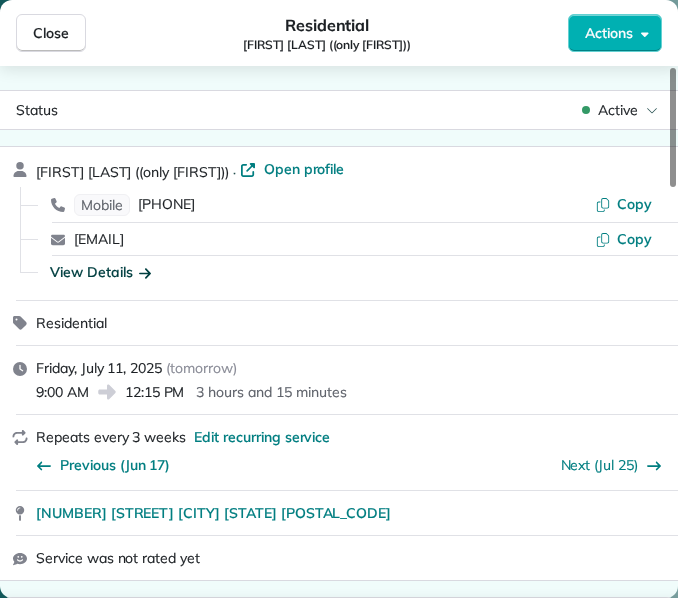click on "View Details" at bounding box center (100, 272) 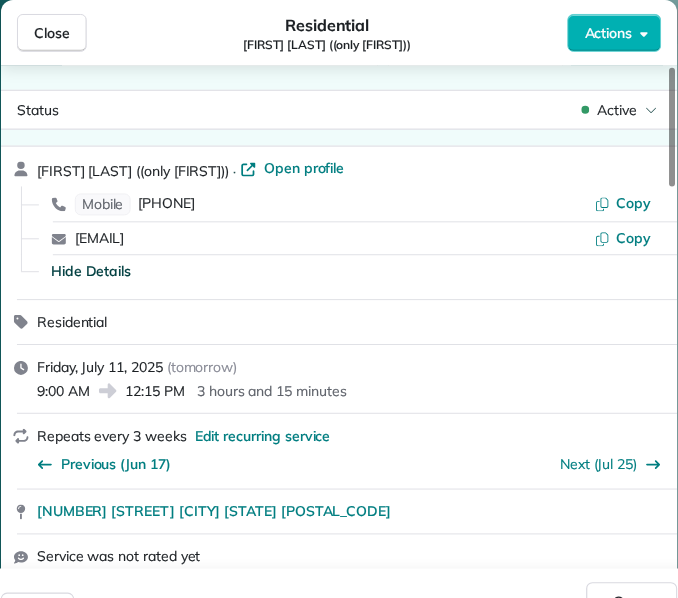 scroll, scrollTop: 513, scrollLeft: 0, axis: vertical 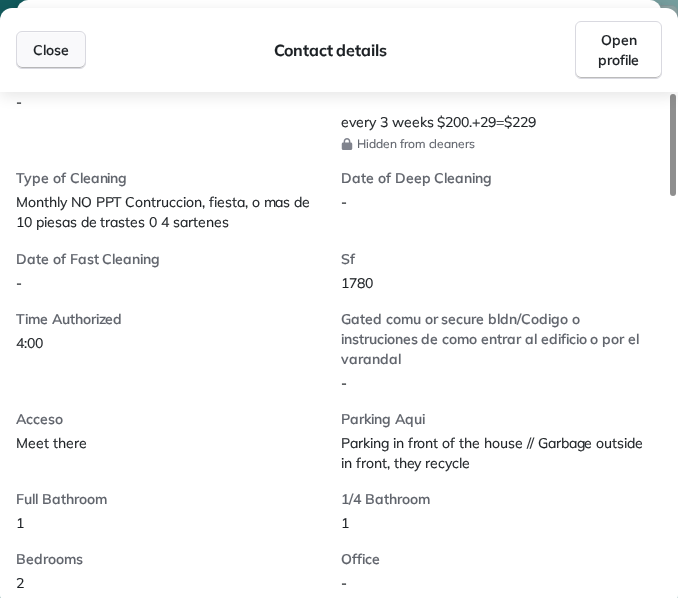 click on "Close" at bounding box center [51, 50] 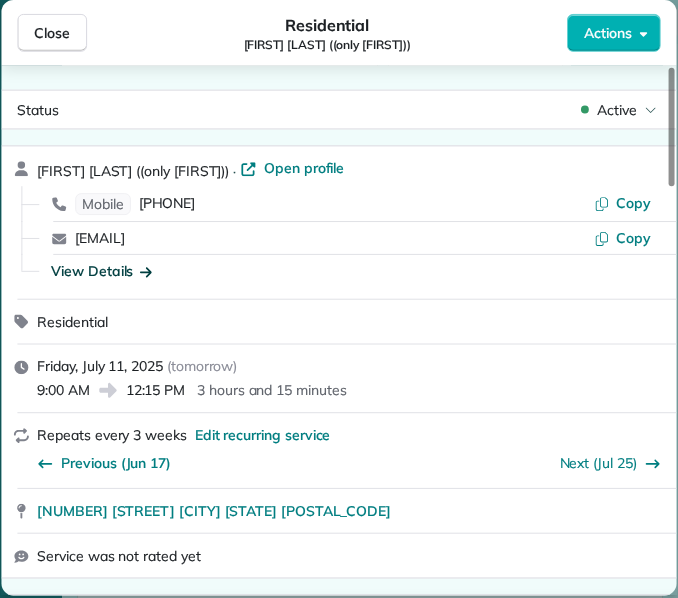 click on "Close" at bounding box center [52, 33] 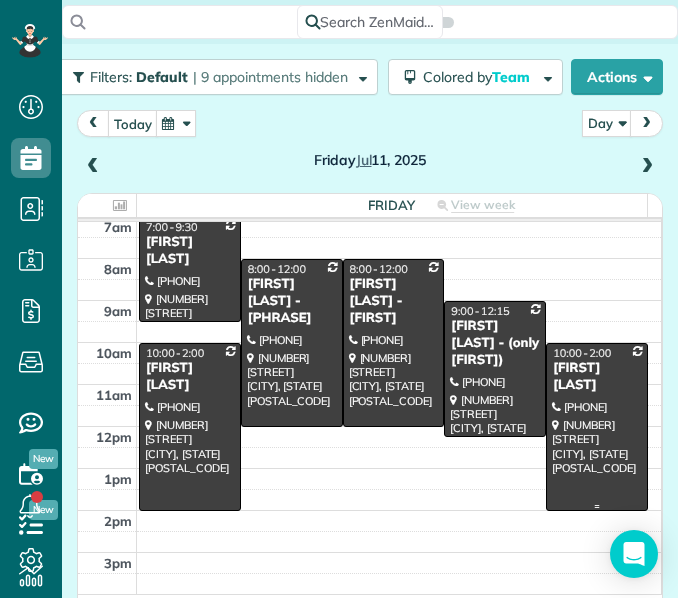 click at bounding box center [597, 427] 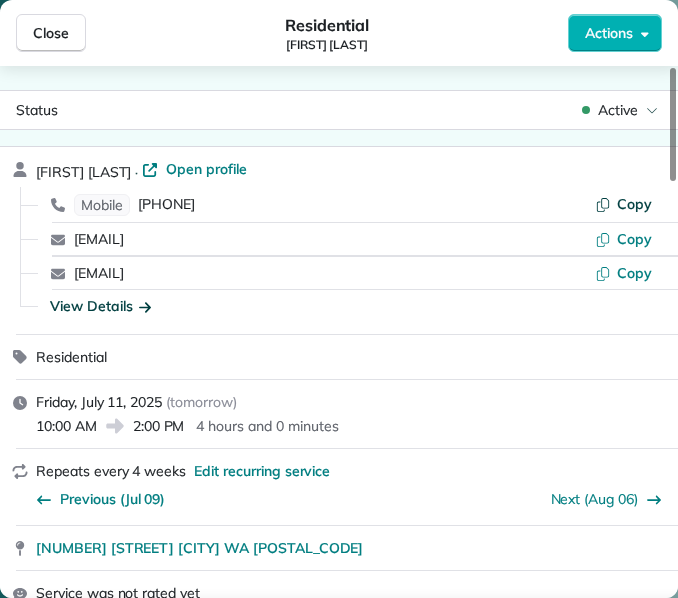 click 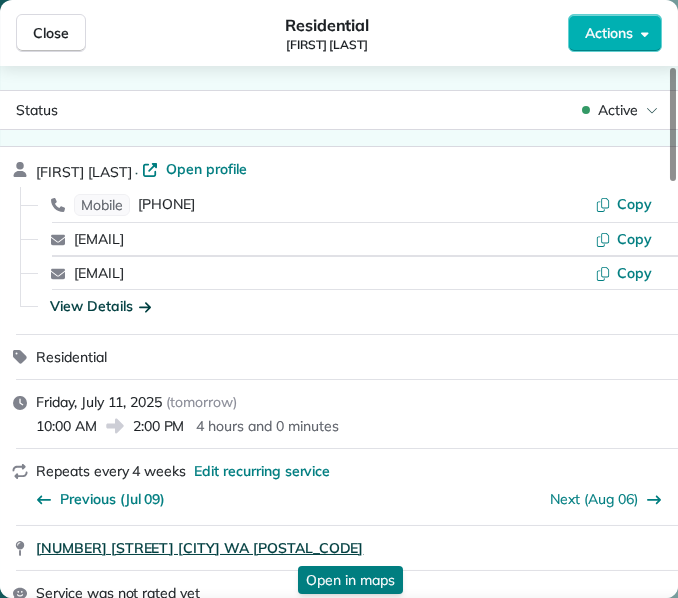 drag, startPoint x: 30, startPoint y: 555, endPoint x: 294, endPoint y: 538, distance: 264.54678 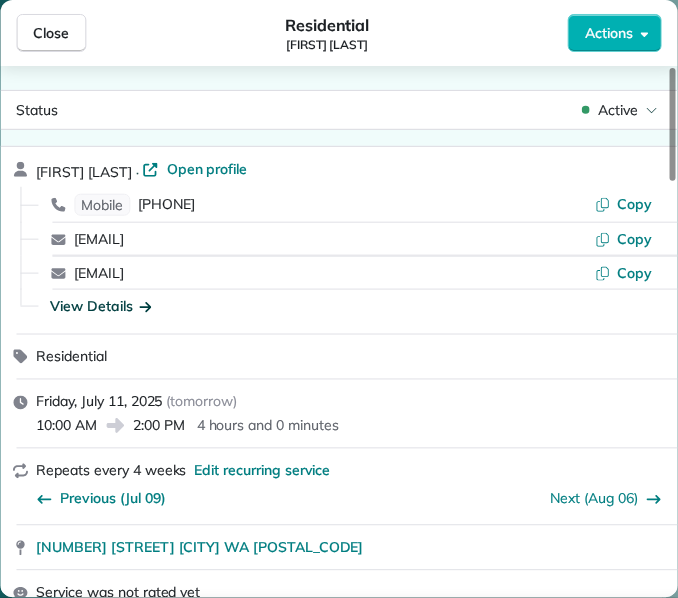 click on "View Details" at bounding box center (100, 306) 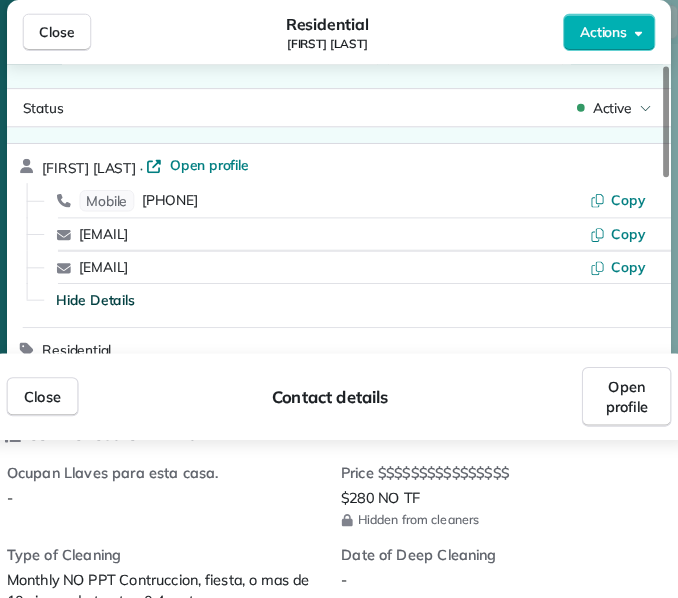 scroll, scrollTop: 559, scrollLeft: 0, axis: vertical 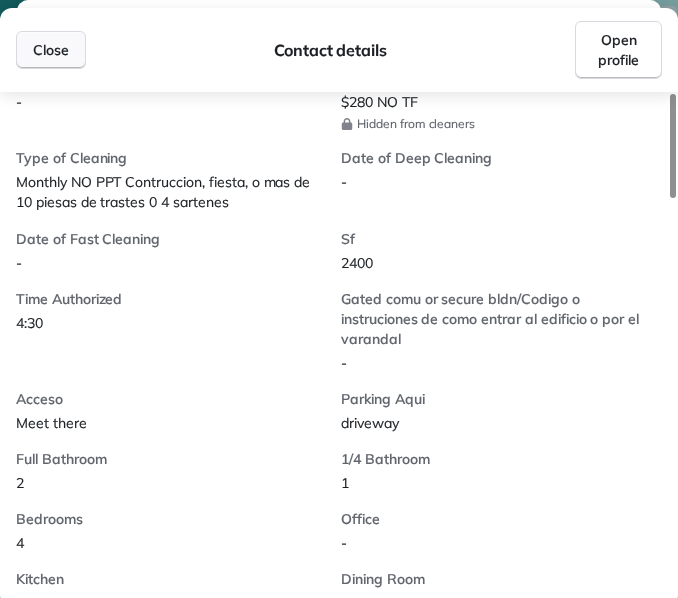 click on "Close" at bounding box center (51, 50) 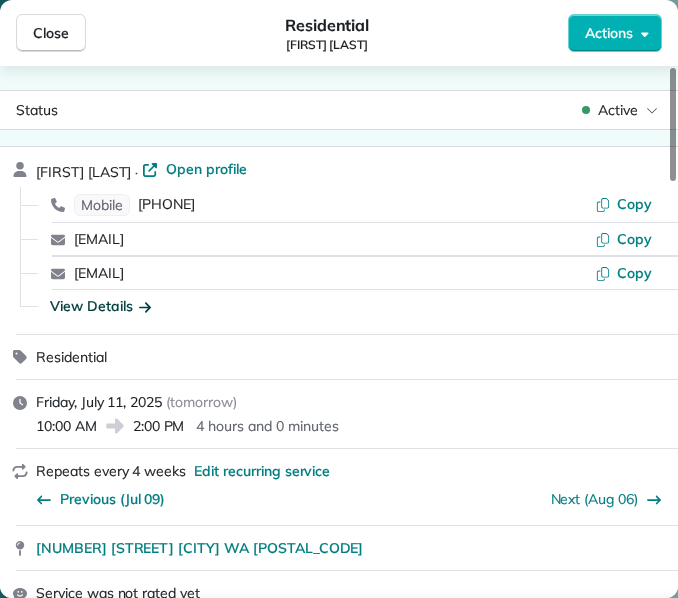 click on "Close" at bounding box center [51, 33] 